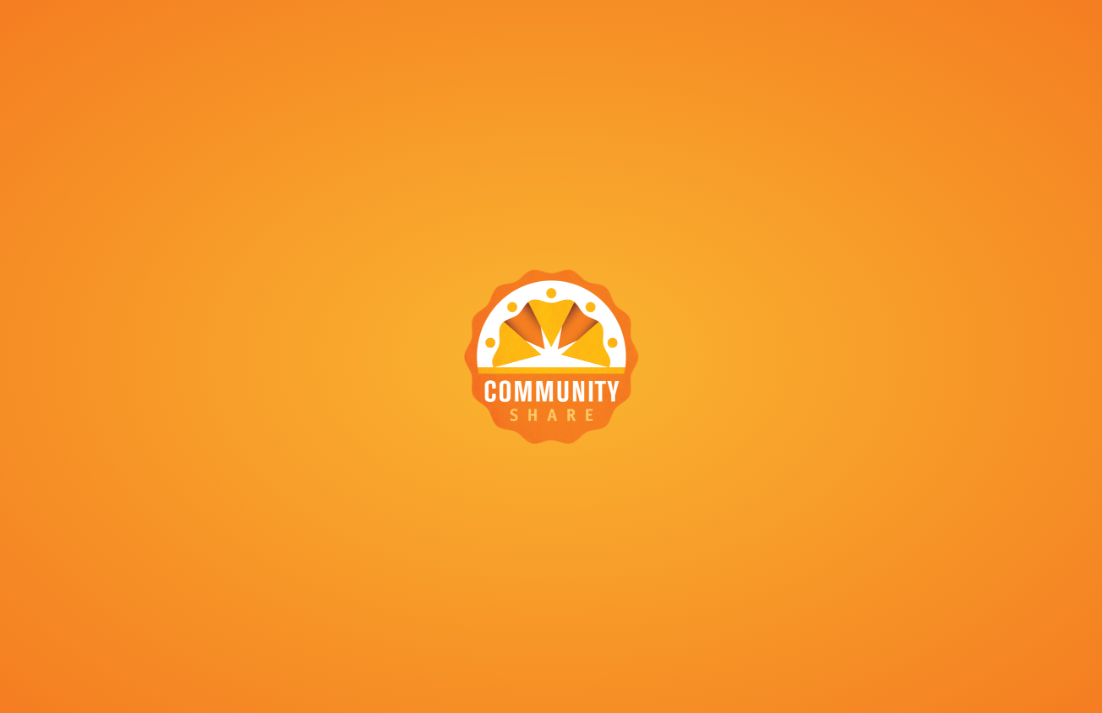 scroll, scrollTop: 0, scrollLeft: 0, axis: both 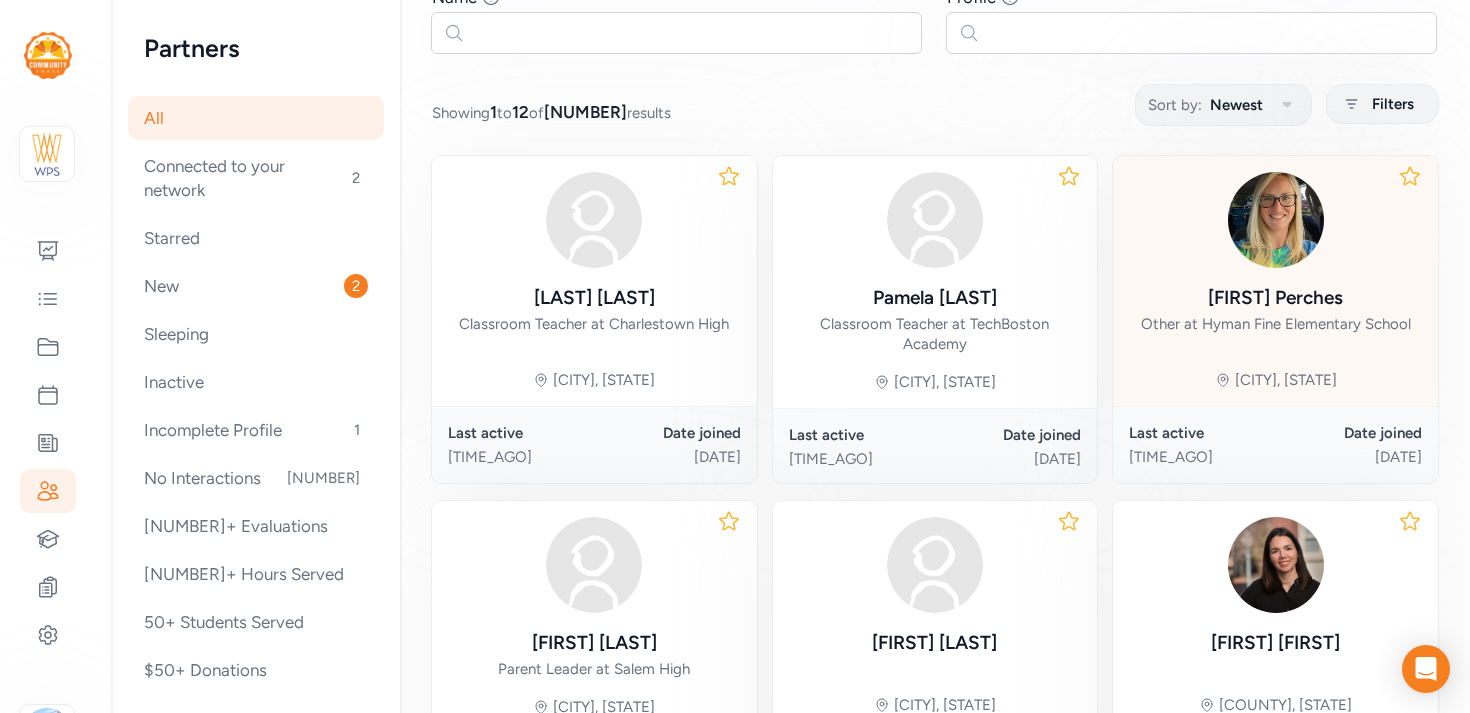 click on "[FIRST]   [LAST] Other at [SCHOOL_NAME]" at bounding box center [1276, 254] 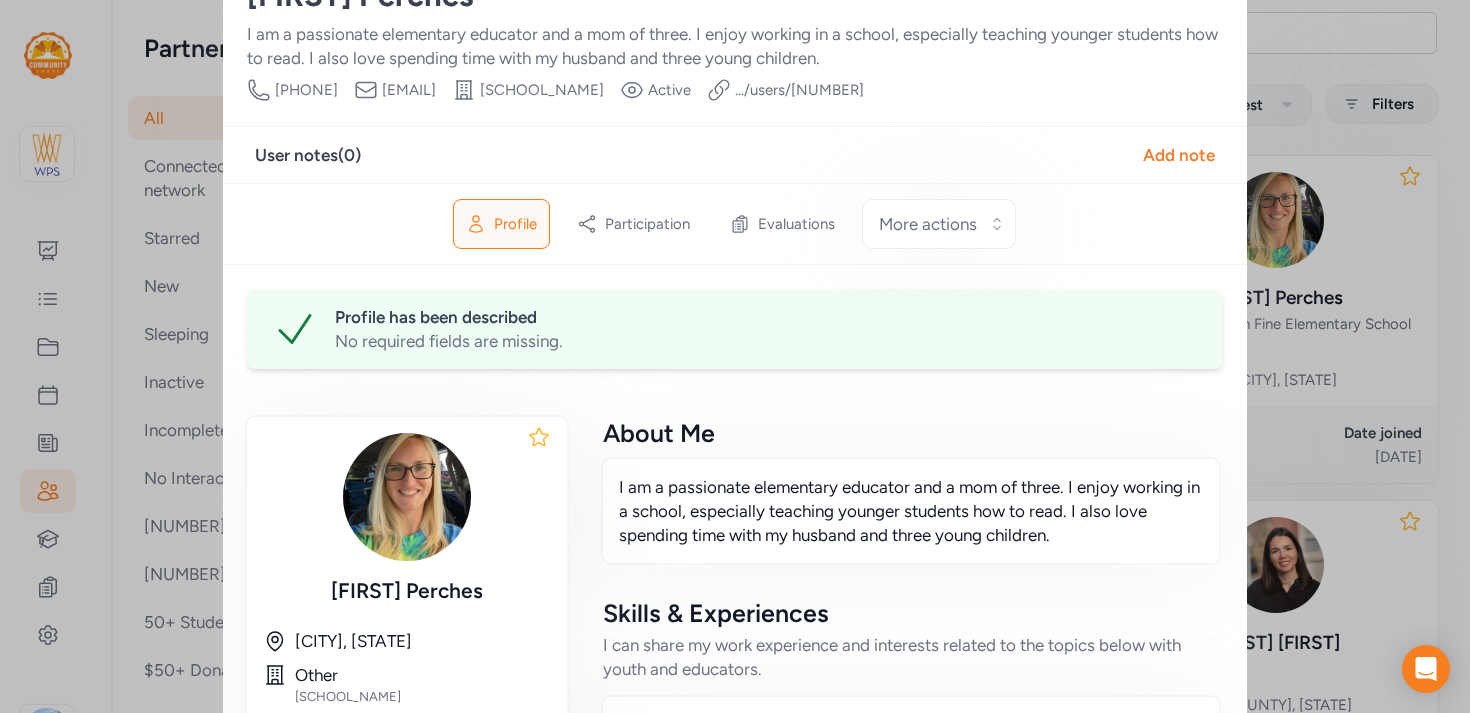 scroll, scrollTop: 0, scrollLeft: 0, axis: both 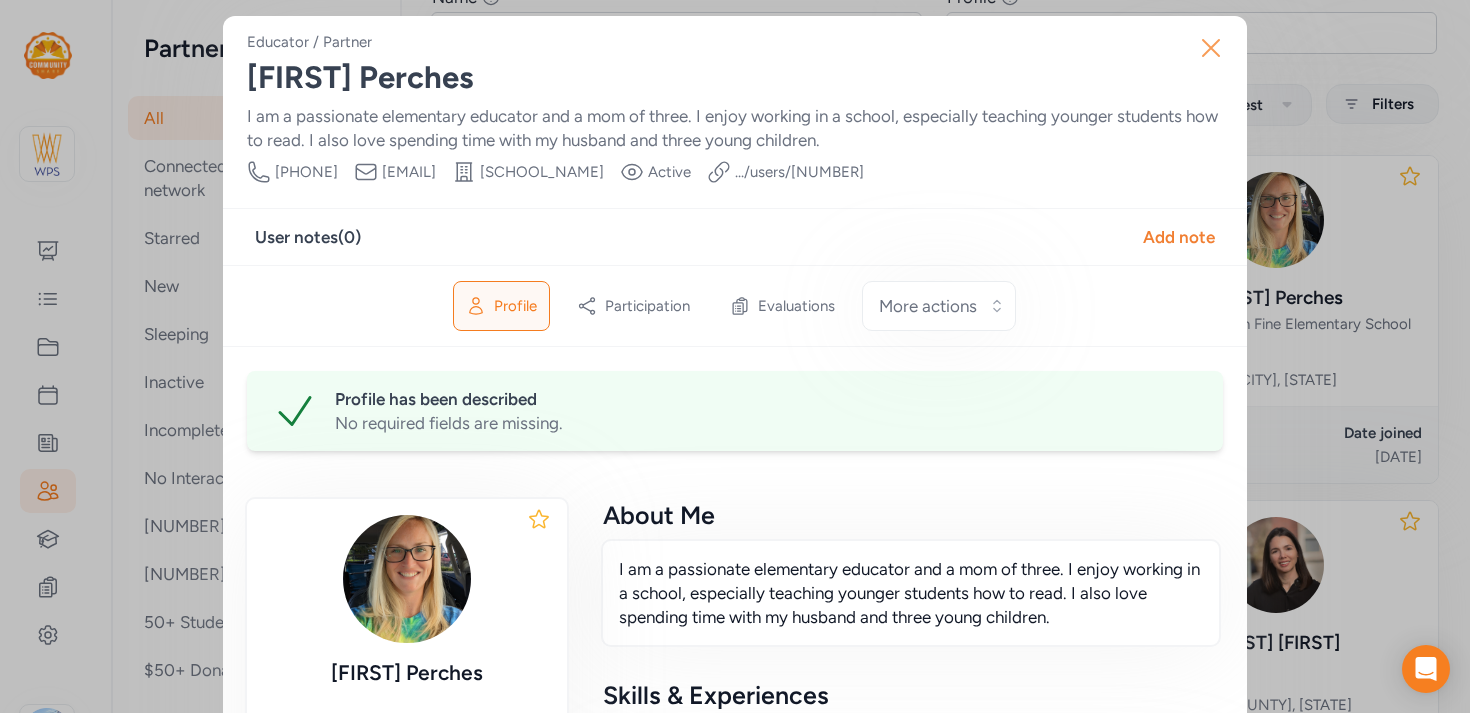 click 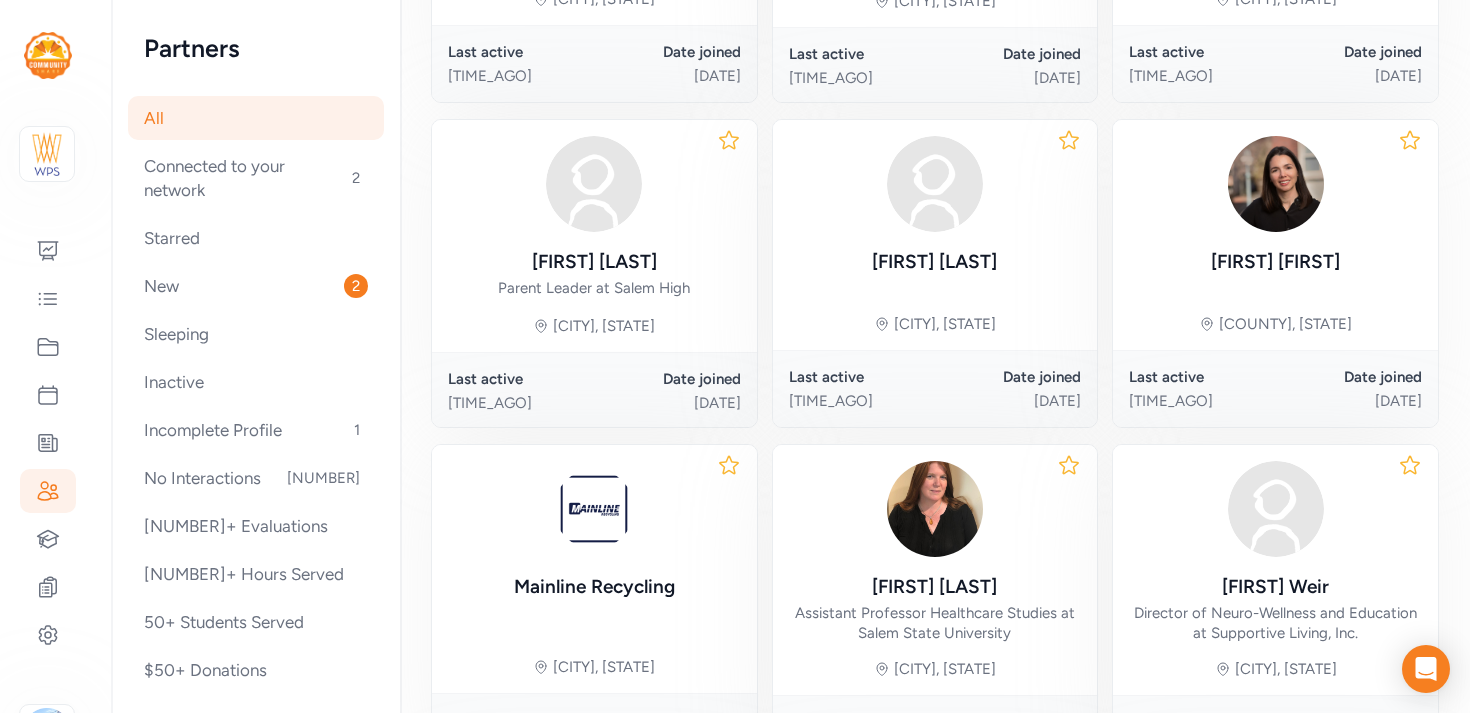 scroll, scrollTop: 569, scrollLeft: 0, axis: vertical 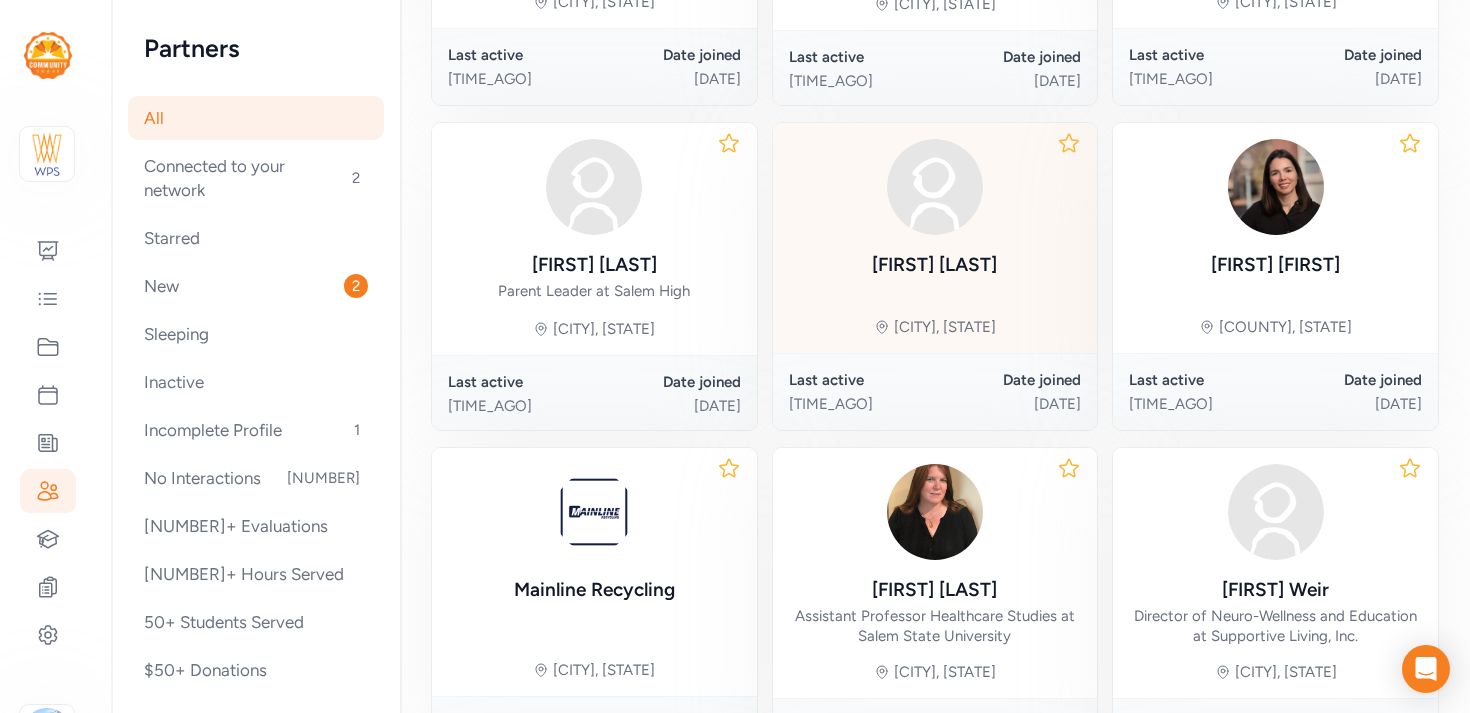 click on "[FIRST]   [LAST] [CITY], [STATE]" at bounding box center (935, 238) 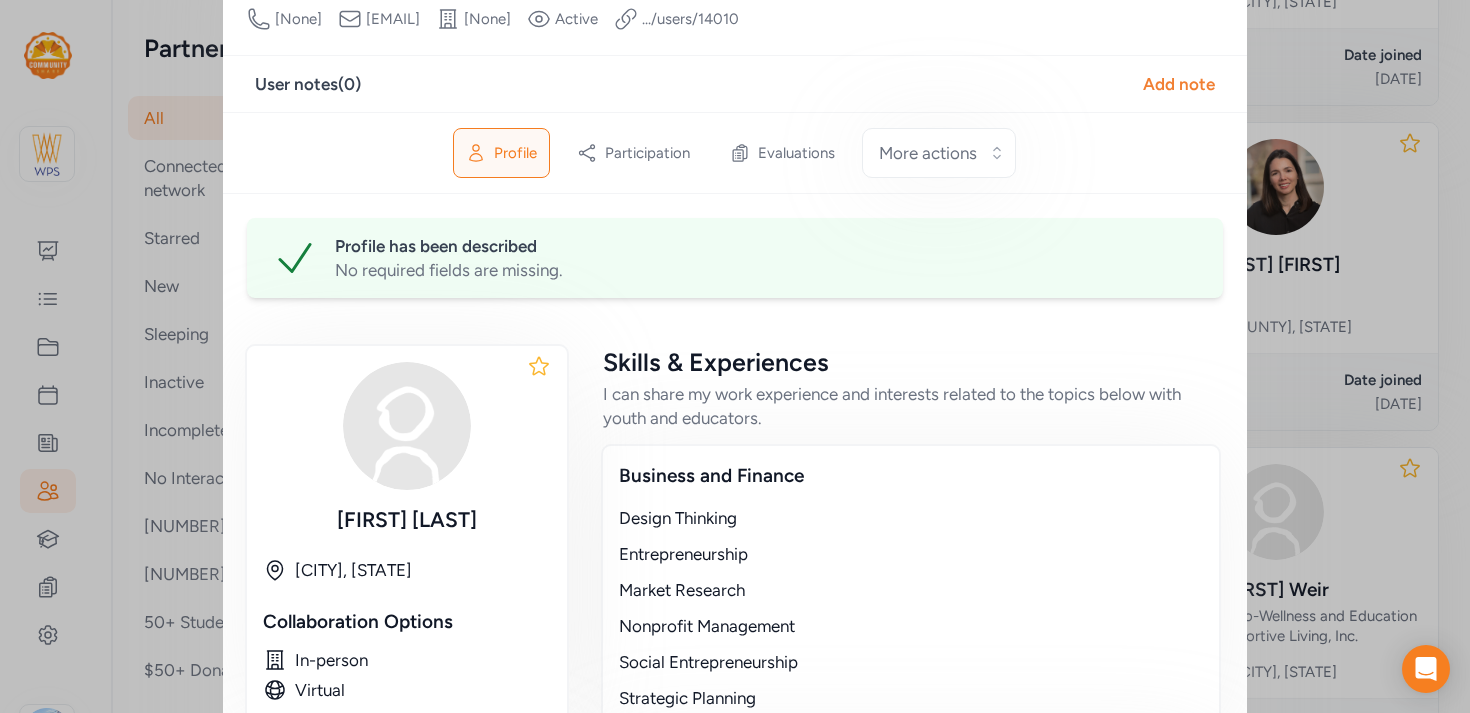 scroll, scrollTop: 0, scrollLeft: 0, axis: both 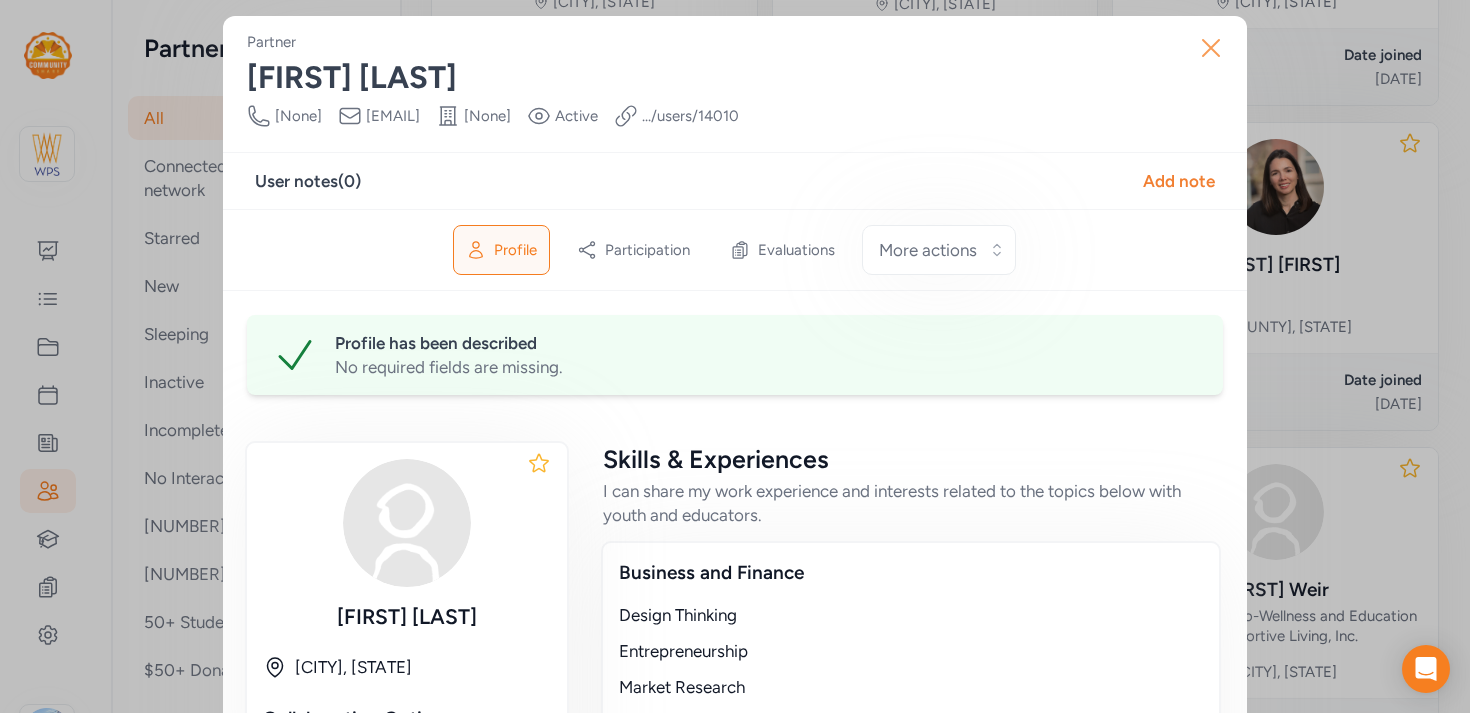 click 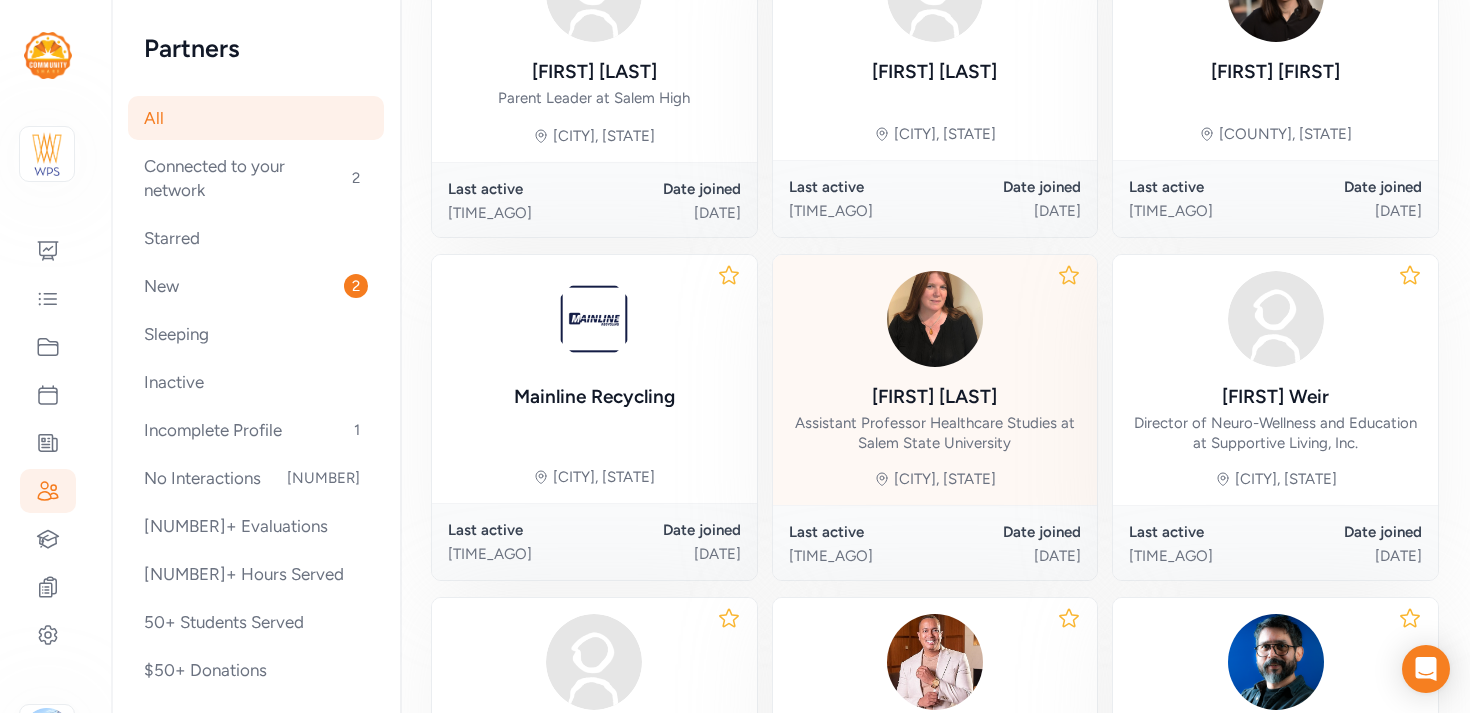 scroll, scrollTop: 627, scrollLeft: 0, axis: vertical 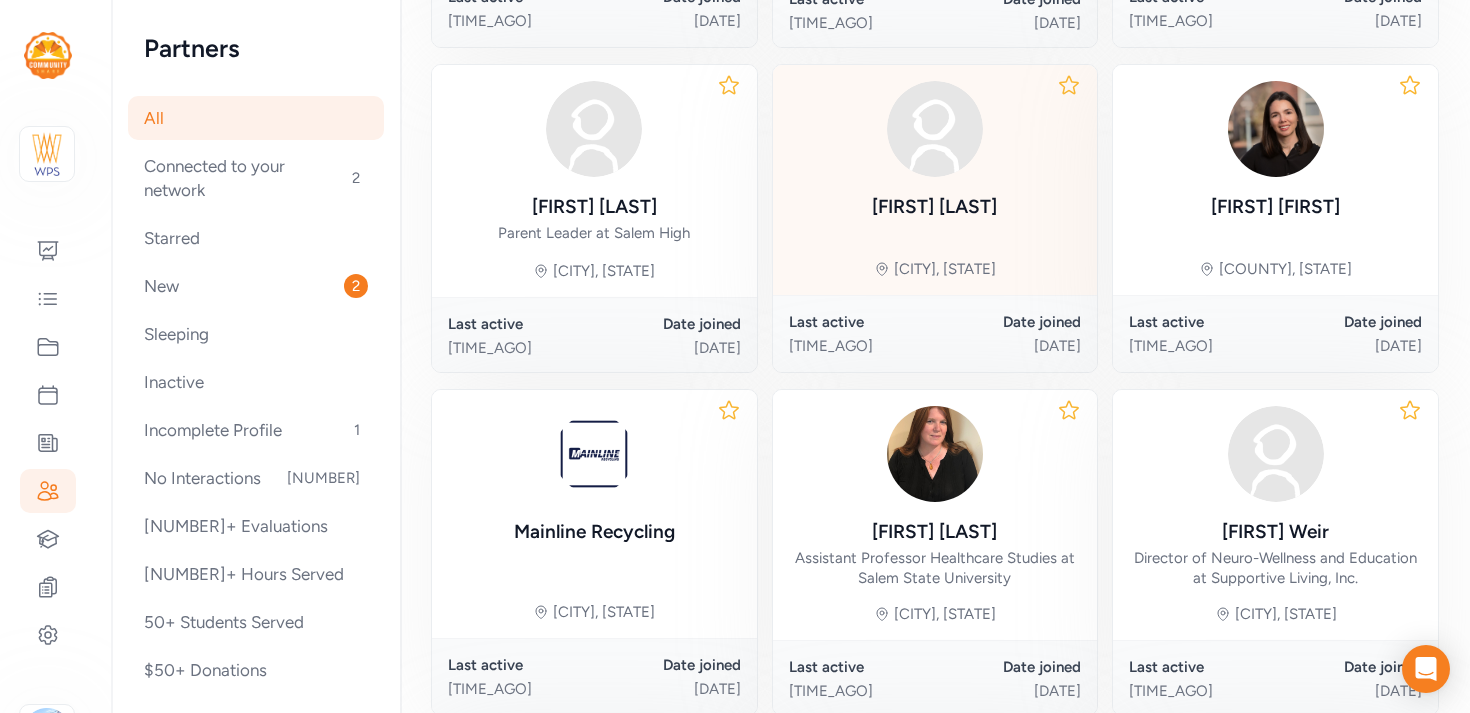 click on "[FIRST]   [LAST]" at bounding box center [934, 152] 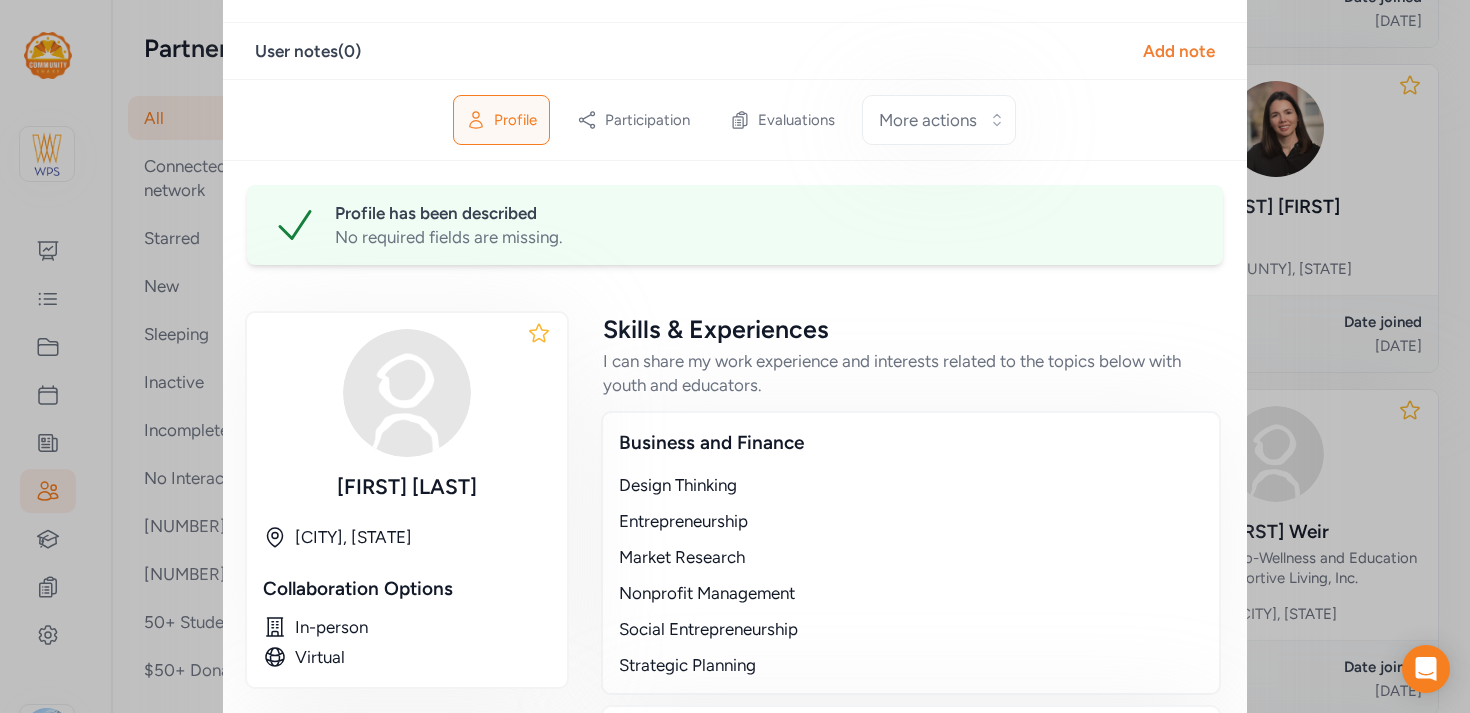 scroll, scrollTop: 0, scrollLeft: 0, axis: both 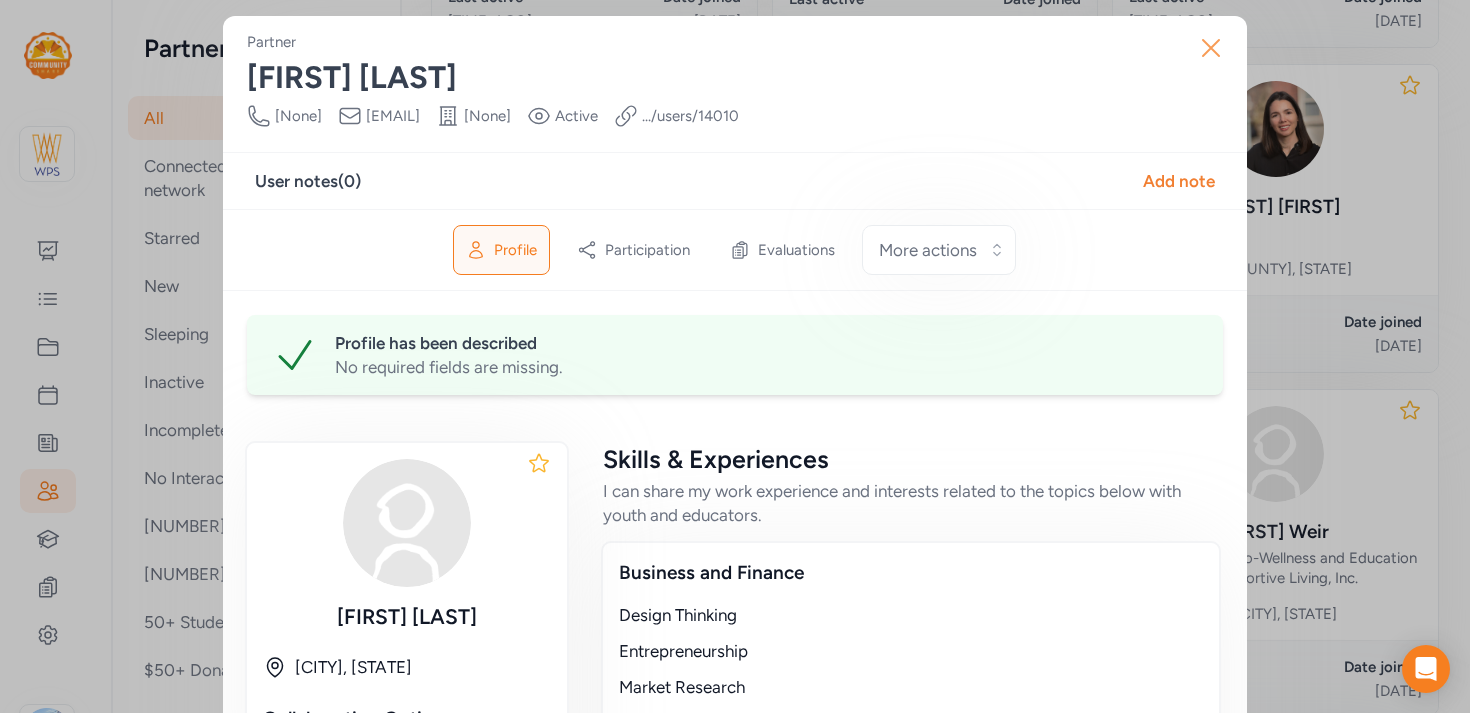 click 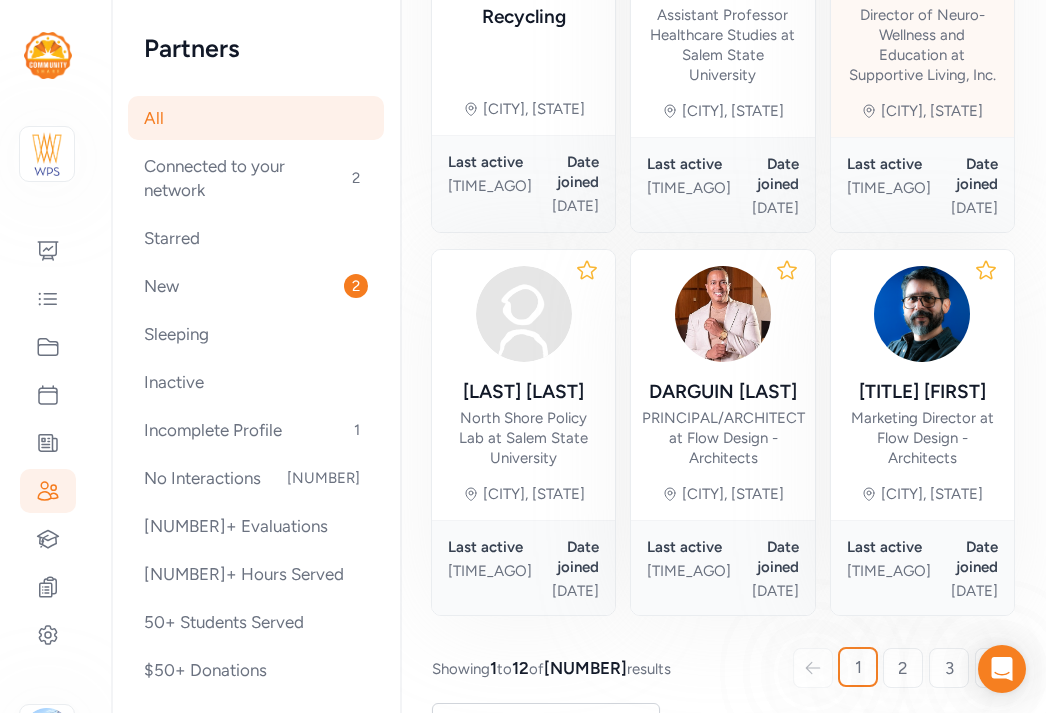 scroll, scrollTop: 1418, scrollLeft: 0, axis: vertical 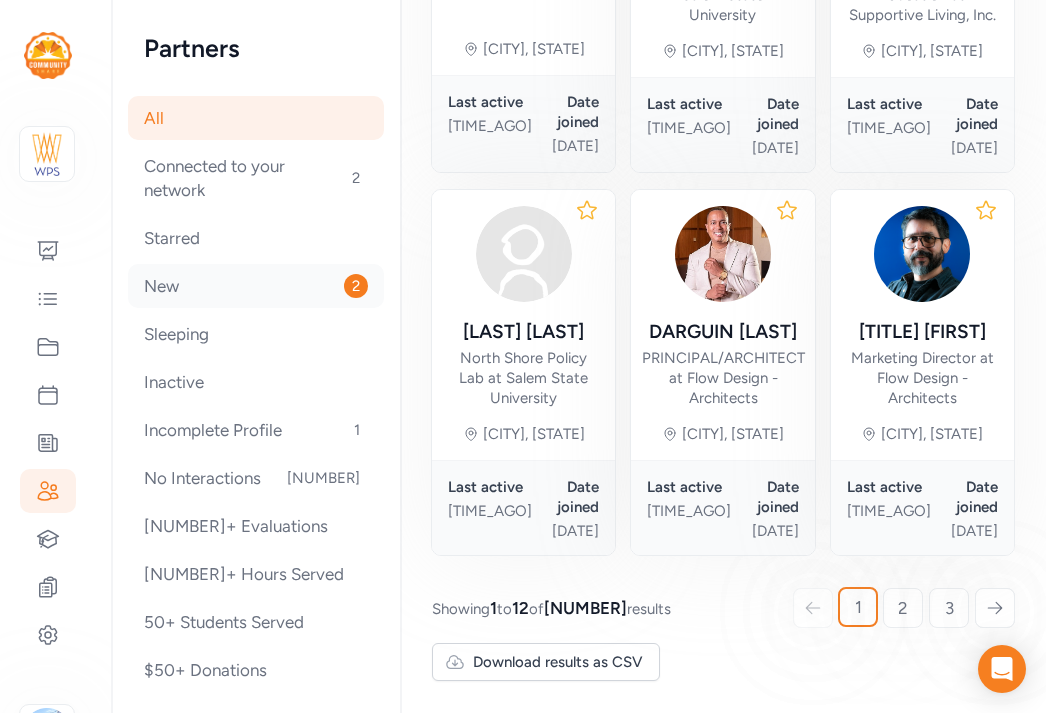 click on "New 2" at bounding box center [256, 286] 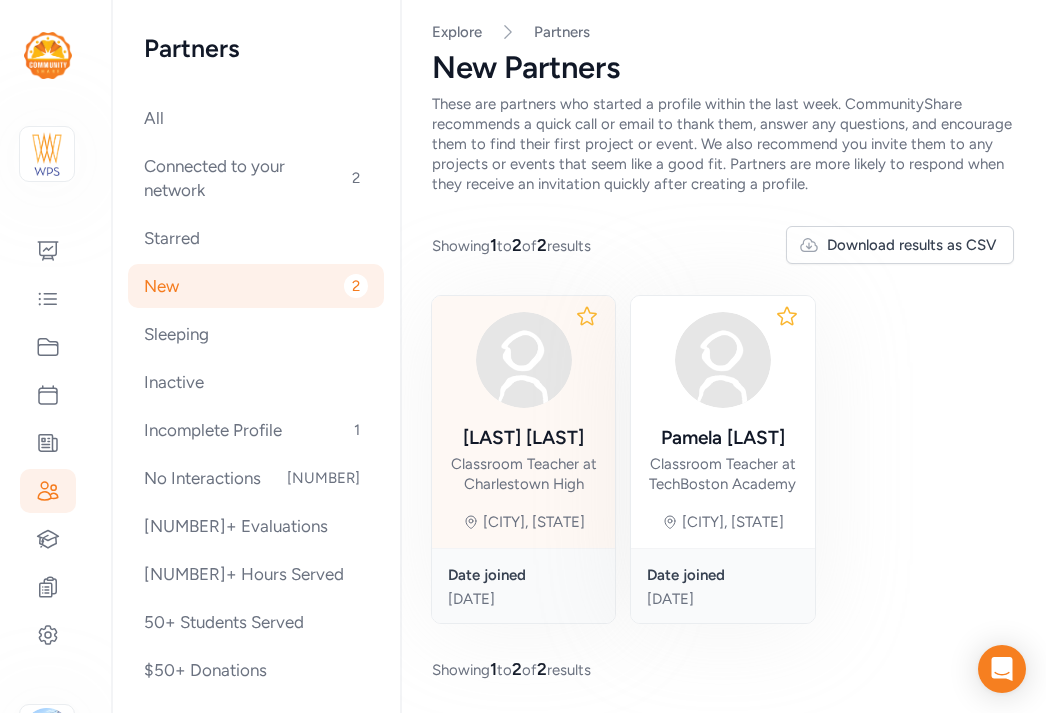 scroll, scrollTop: 0, scrollLeft: 0, axis: both 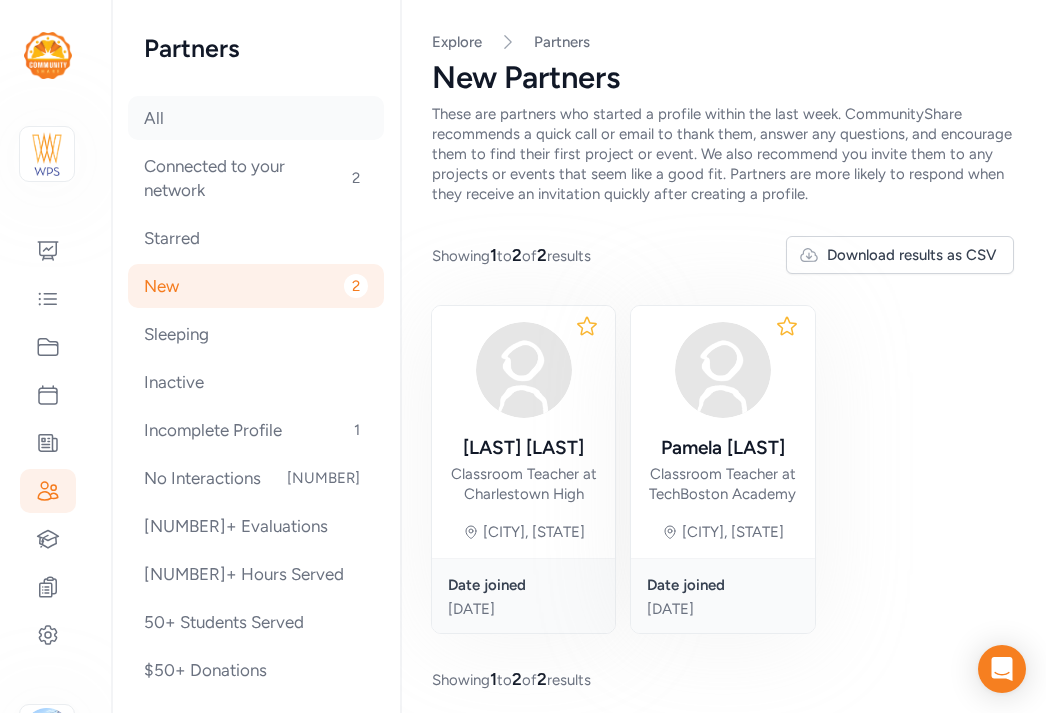 click on "All" at bounding box center (256, 118) 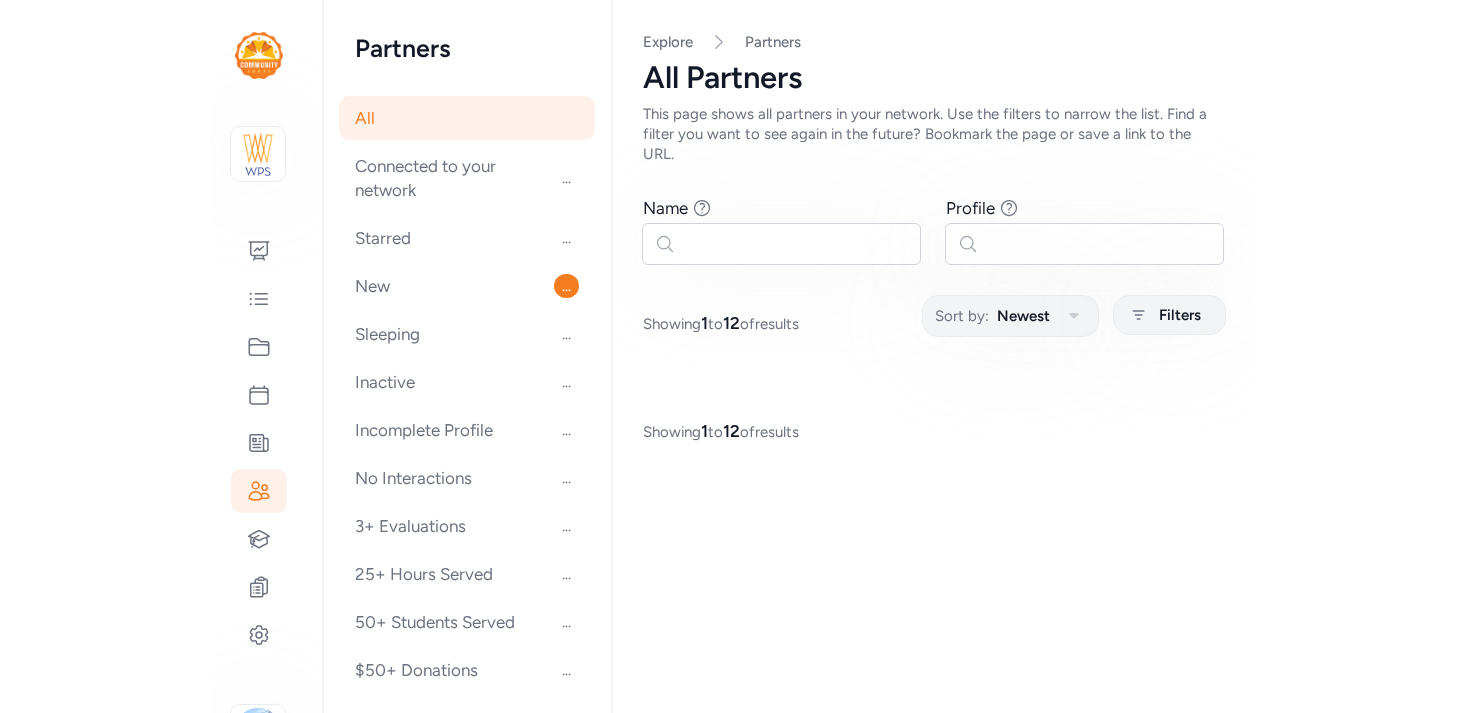 scroll, scrollTop: 0, scrollLeft: 0, axis: both 